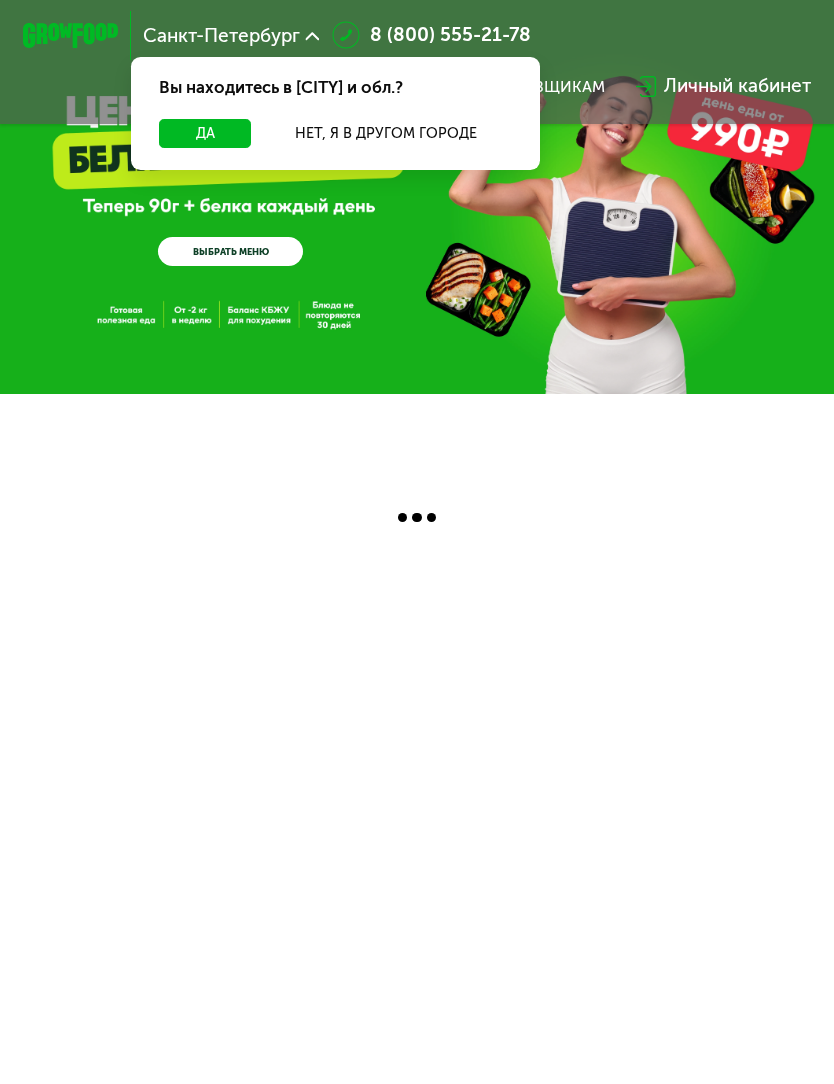 scroll, scrollTop: 0, scrollLeft: 0, axis: both 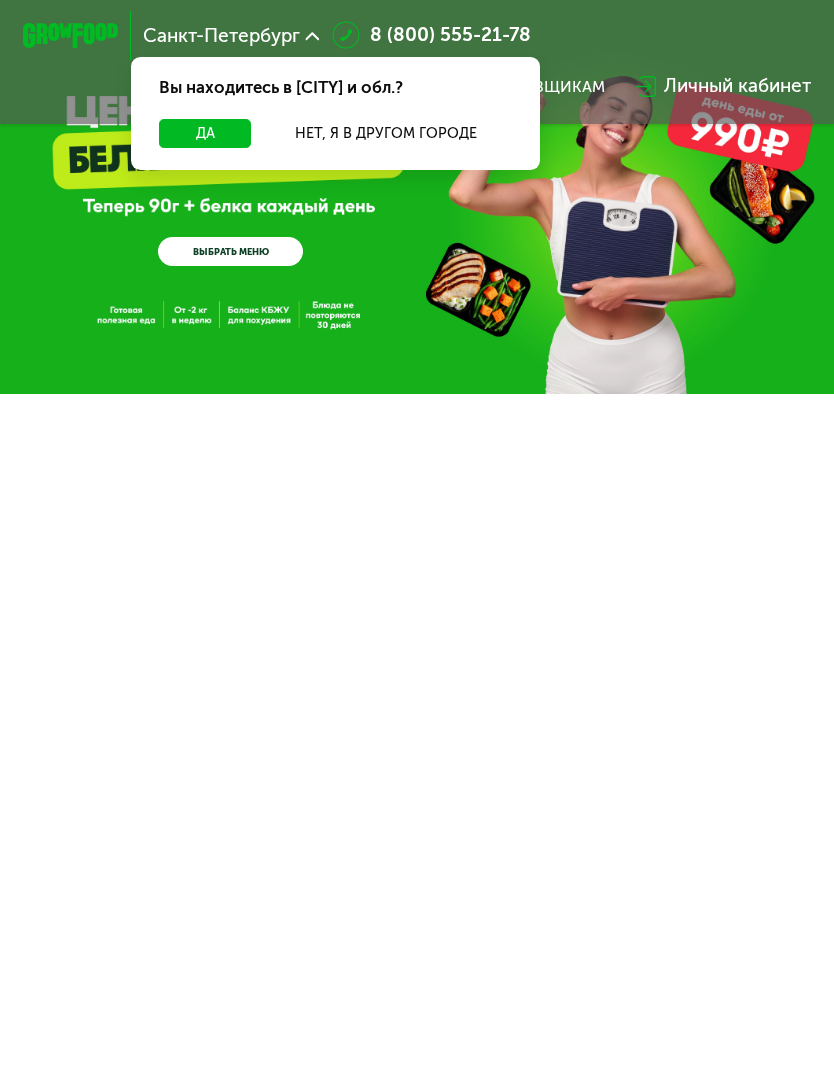 click on "Да" at bounding box center [205, 133] 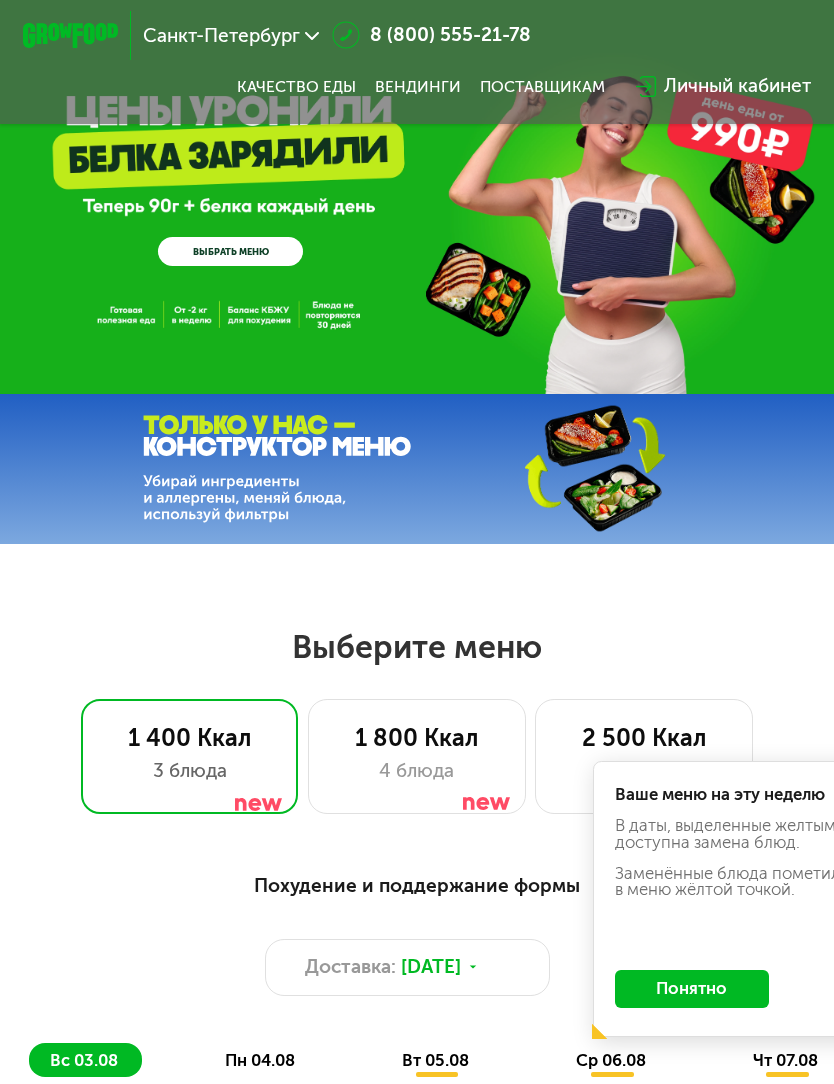 click on "Личный кабинет" at bounding box center [737, 86] 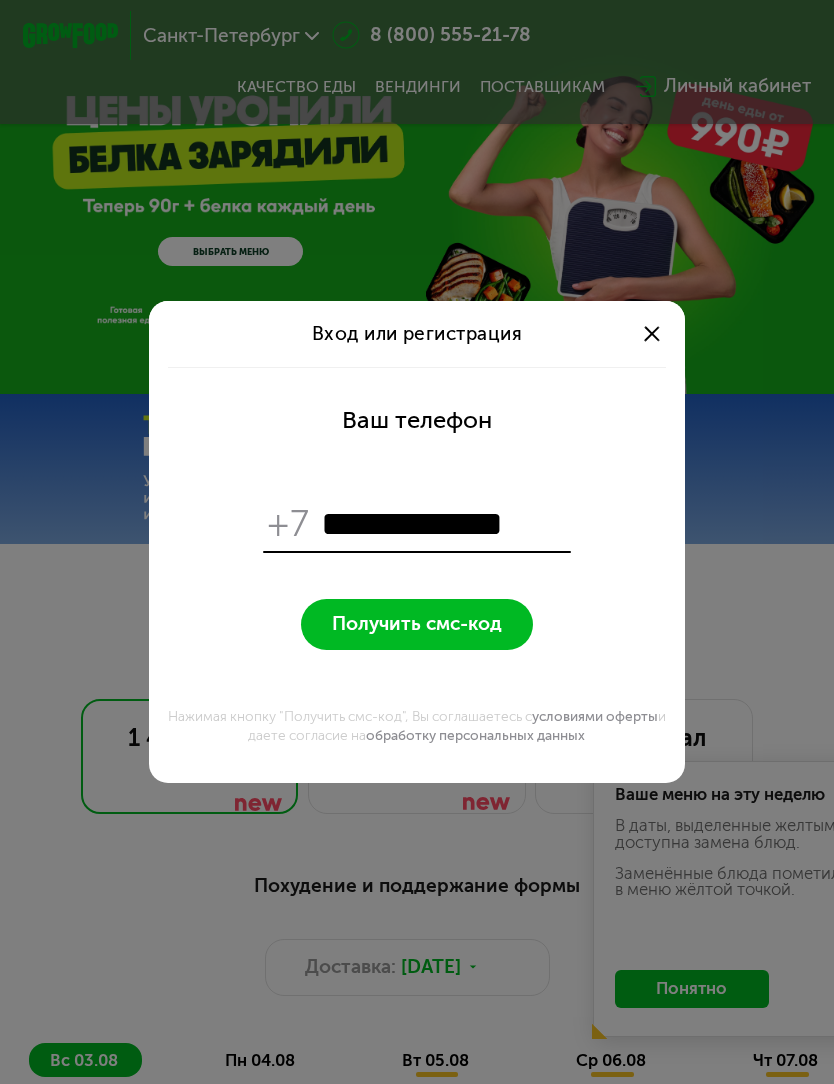 type on "**********" 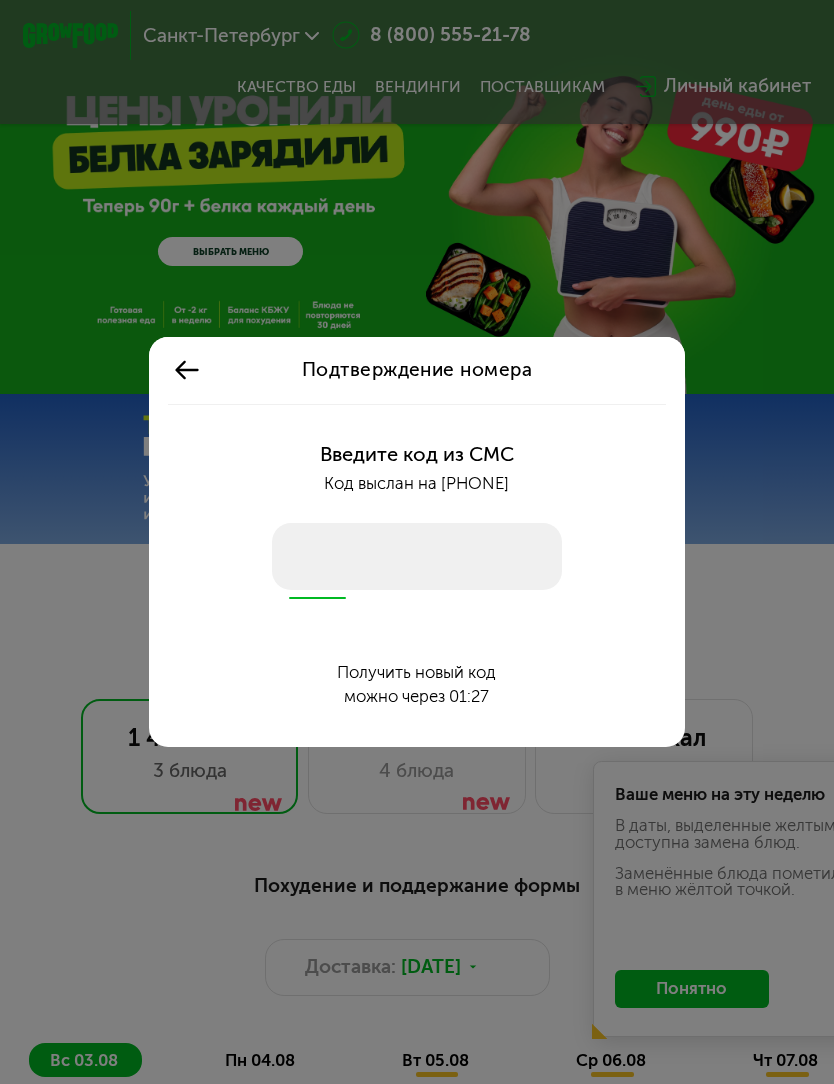 click at bounding box center [417, 556] 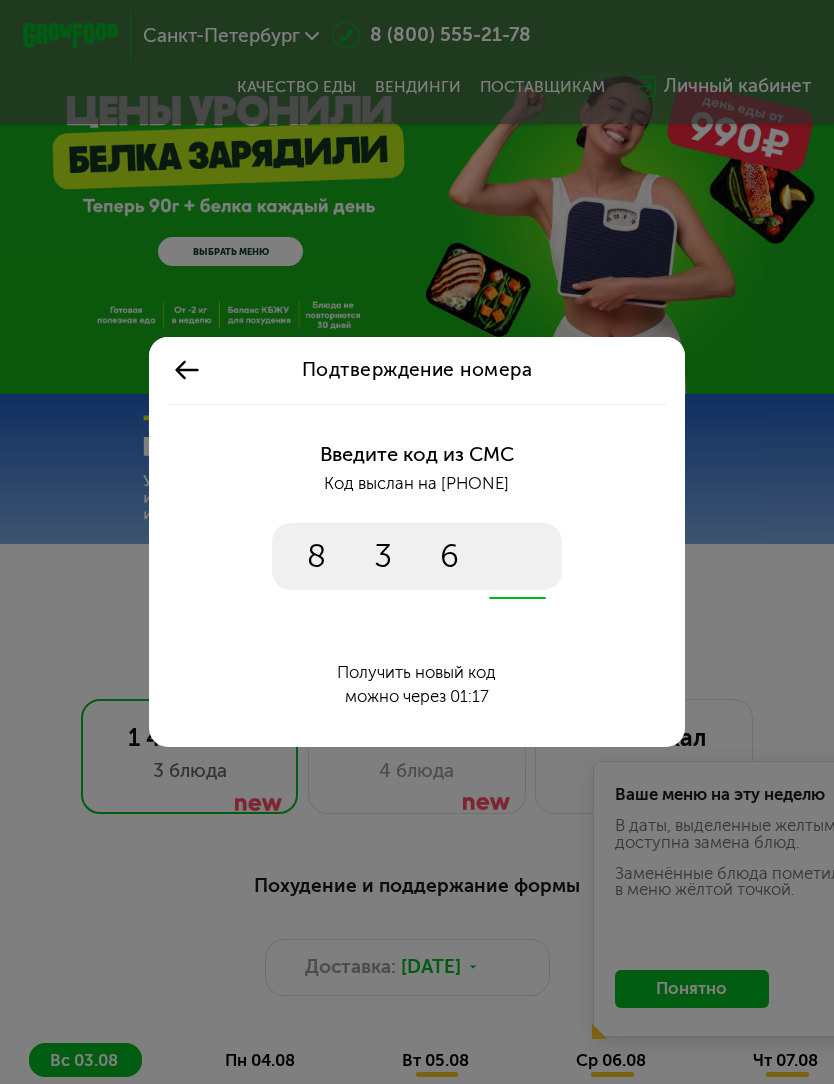 type on "****" 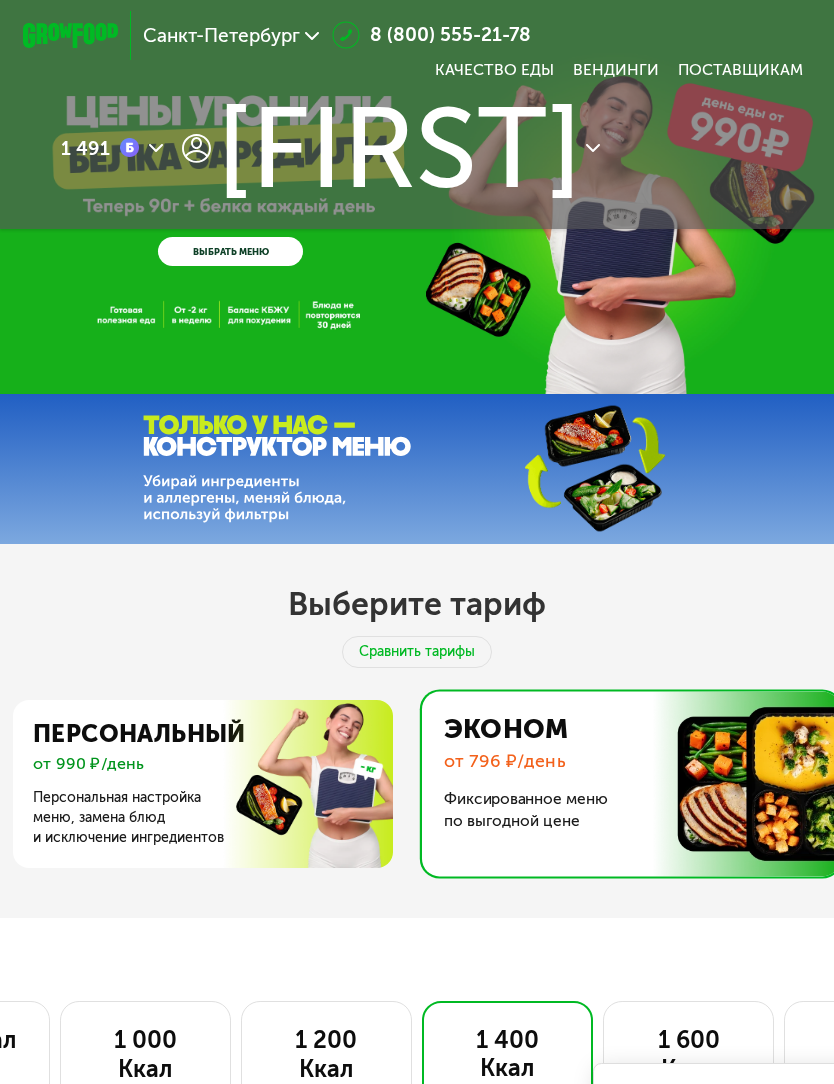 click on "[FIRST]" at bounding box center (399, 148) 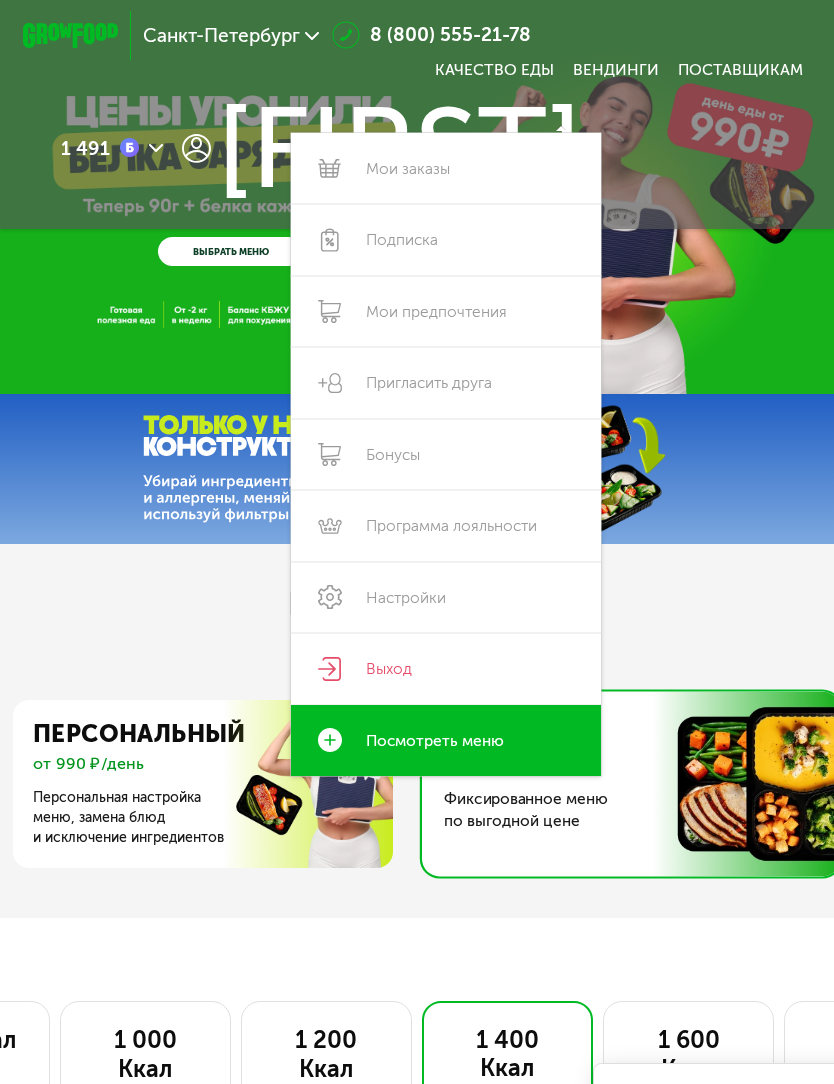 click on "Подписка" at bounding box center [446, 239] 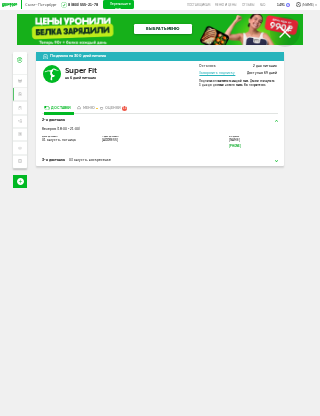 scroll, scrollTop: 0, scrollLeft: 0, axis: both 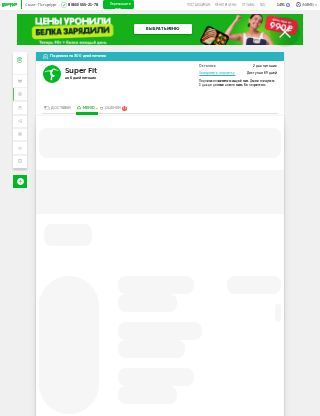 click on "Доставки" at bounding box center [61, 108] 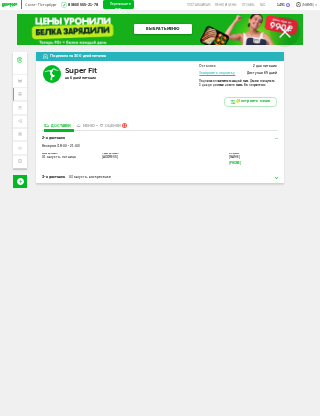 click on "3-я доставка     03 августа, воскресенье" at bounding box center [160, 177] 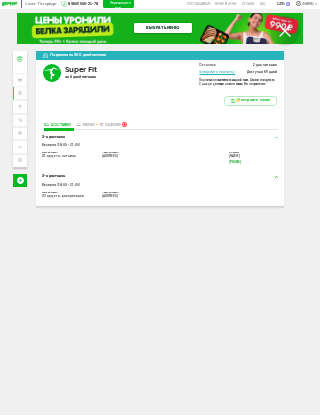 click on "2-я доставка" at bounding box center [160, 138] 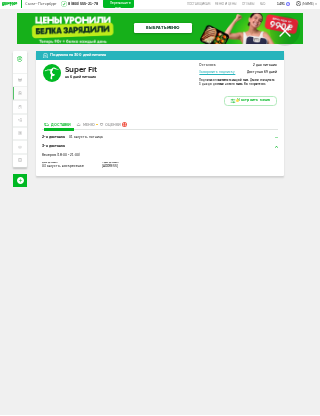 scroll, scrollTop: 1, scrollLeft: 0, axis: vertical 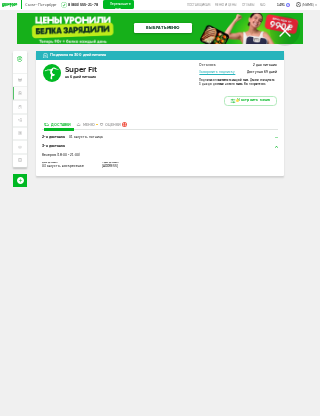 click on "2-я доставка     01 августа, пятница" at bounding box center [160, 137] 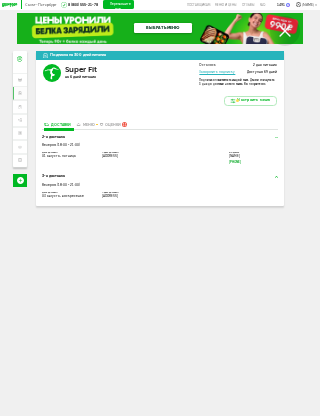 click on "2-я доставка" at bounding box center (160, 137) 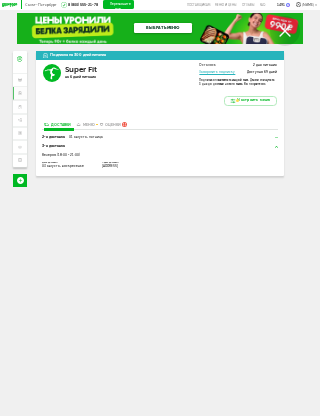 click on "Super Fit" at bounding box center [81, 69] 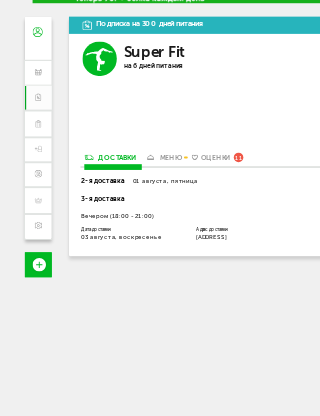 click on "Мои заказы" at bounding box center [33, 81] 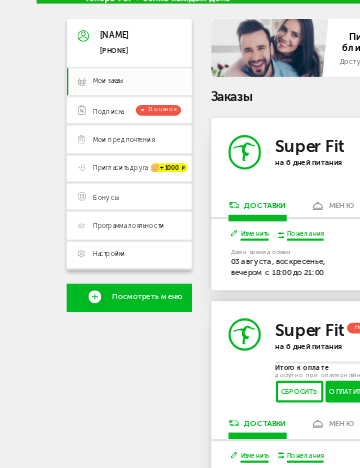 scroll, scrollTop: 0, scrollLeft: 0, axis: both 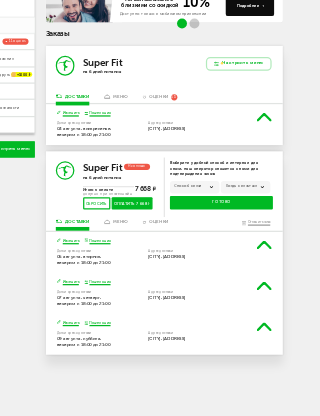 click on "Отменить заказ" at bounding box center [270, 240] 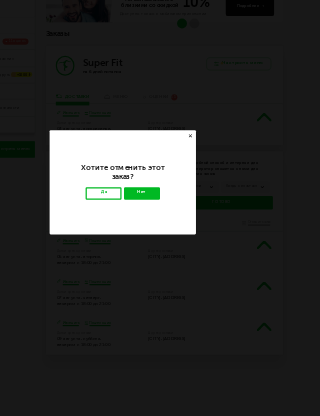 click at bounding box center [214, 170] 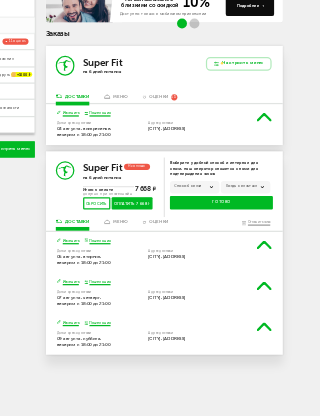 click on "Хотите отменить этот заказ?     Да   Нет" at bounding box center [160, 207] 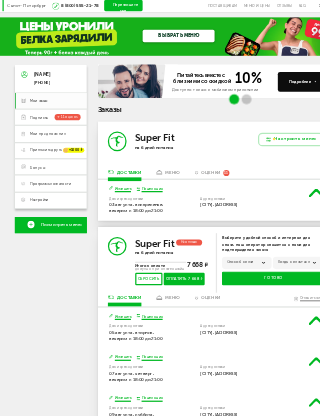 click on "Мои заказы" at bounding box center [60, 81] 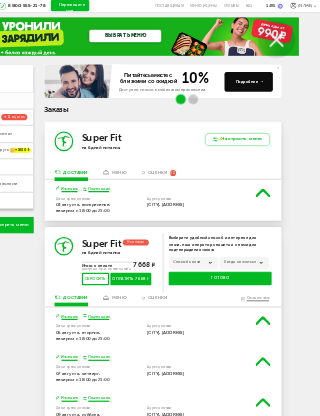 click 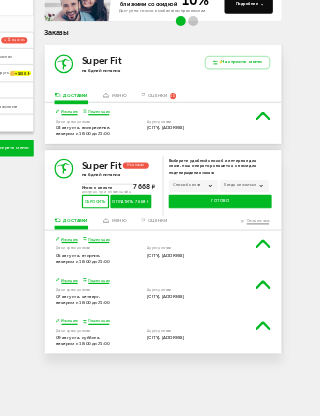 click at bounding box center [274, 124] 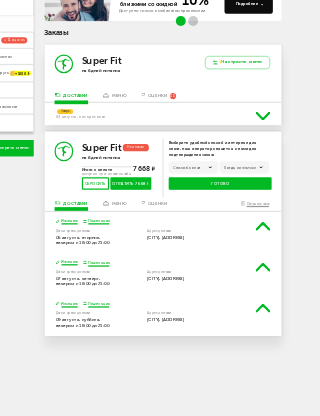click on "Не оплачен" at bounding box center (171, 149) 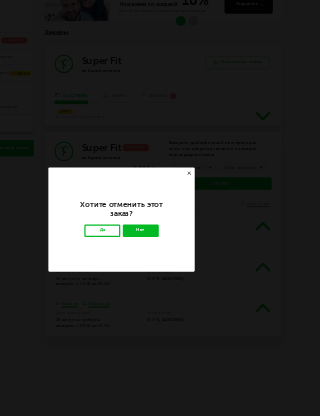 click on "Да" at bounding box center (144, 217) 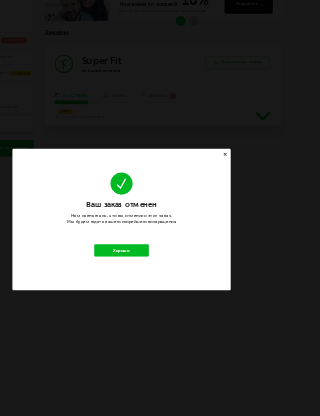 click on "Хорошо" at bounding box center [160, 233] 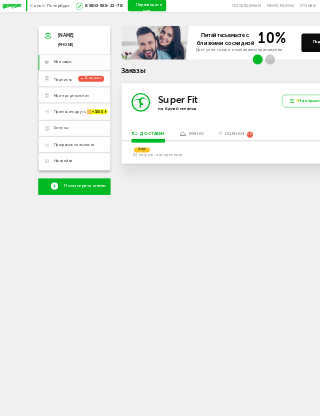 click on "Подписка" at bounding box center [50, 64] 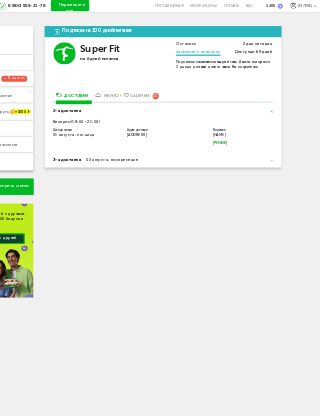 click on "Подписка на 300 дней питания         Super Fit     на 6 дней питания               Осталось
2 дня питания
Заморозить подписку   Доступно 69 дней   Подписка оплачивается за каждый заказ. Деньги спишутся за 3 дня до доставки нового заказа. Вы получите смс.     Доставки   меню   Оценки   11       2-я доставка
Вечером (18:00 - 21:00)
Дата доставки   01 августа, пятница   Адрес доставки   Ломоносовский р-н, поселок Аннино, 10-й Пятилетки, 3, кв. 4   Водитель   Игорь   +7 (800) 555-21-78   3-я доставка     03 августа, воскресенье
Вечером (18:00 - 21:00)
Дата доставки" at bounding box center (193, 130) 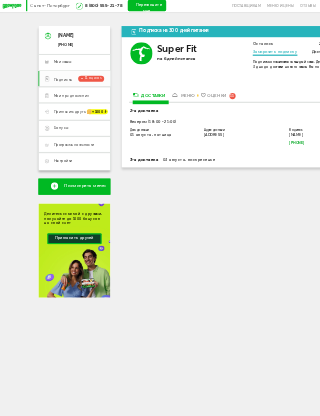 click on "Мои заказы" at bounding box center (50, 50) 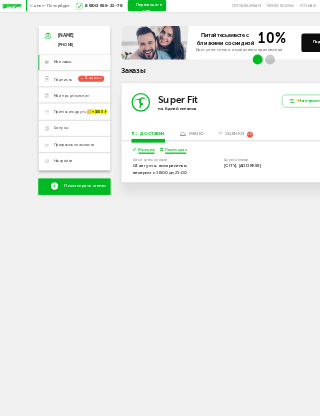 click on "Настройки" at bounding box center [63, 130] 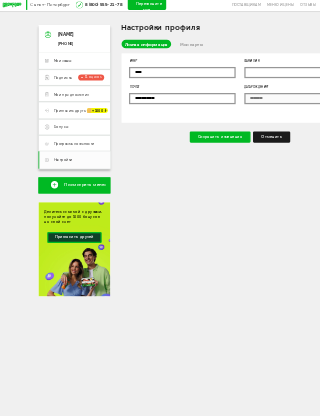 click on "[FIRST]" at bounding box center [52, 29] 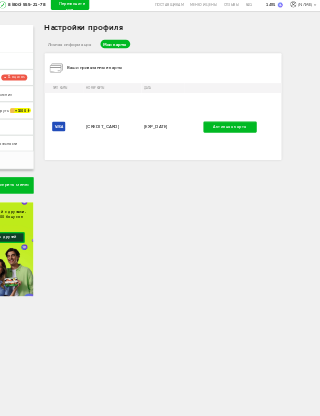 click on "02/25" at bounding box center [193, 103] 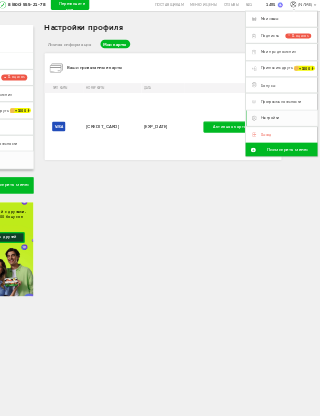 click on "Настройки" at bounding box center (292, 96) 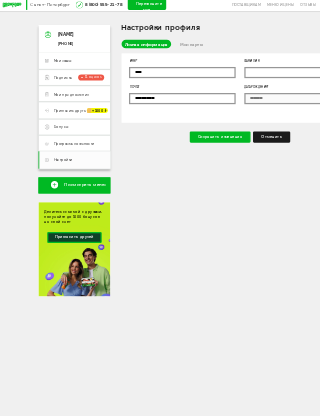 click on "Программа лояльности" at bounding box center [59, 117] 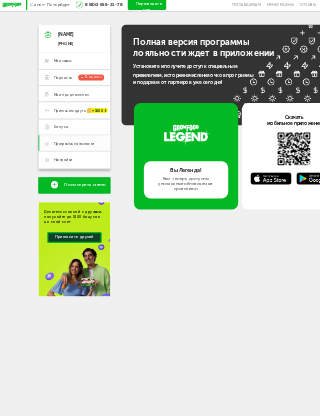 click on "Бонусы" at bounding box center (63, 103) 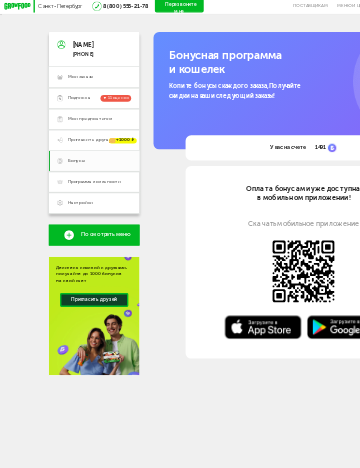 click on "Пригласить друга" at bounding box center (63, 101) 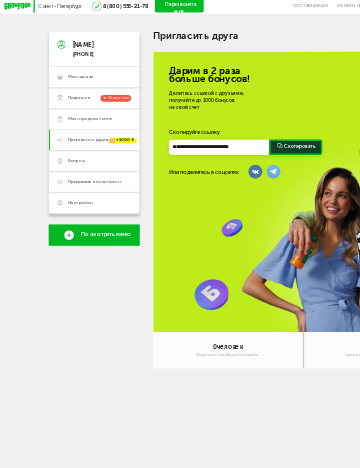 click on "Мои предпочтения" at bounding box center (67, 86) 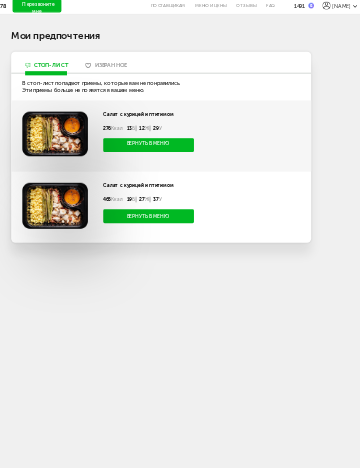 click on "Избранное" at bounding box center (181, 47) 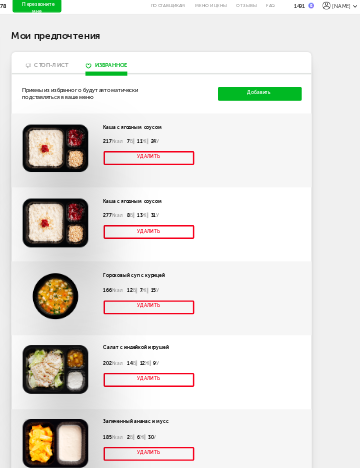 click on "[FIRST]" at bounding box center (346, 5) 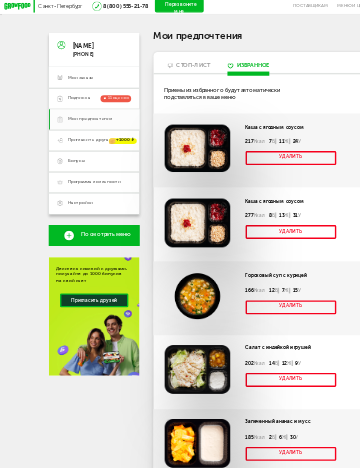 click on "[FIRST]" at bounding box center [59, 33] 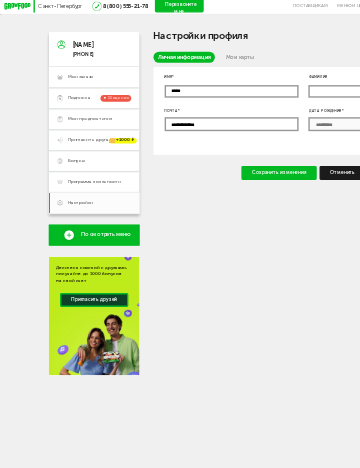 click on "Мои карты" at bounding box center (172, 42) 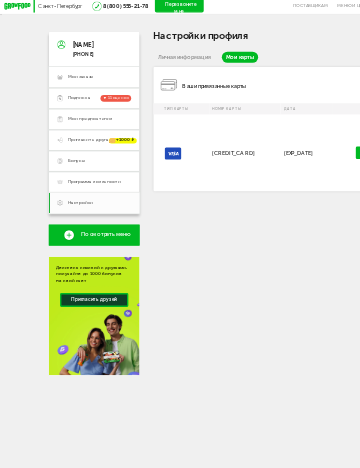 click on "**** **** **** 7777" at bounding box center (175, 110) 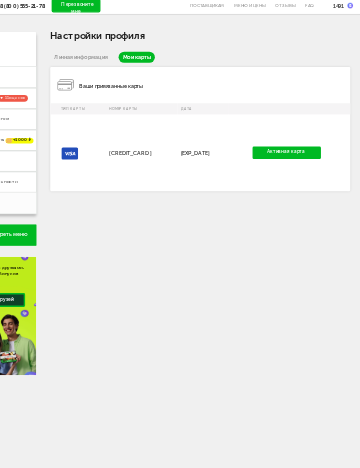 click on "Активная карта" at bounding box center [279, 111] 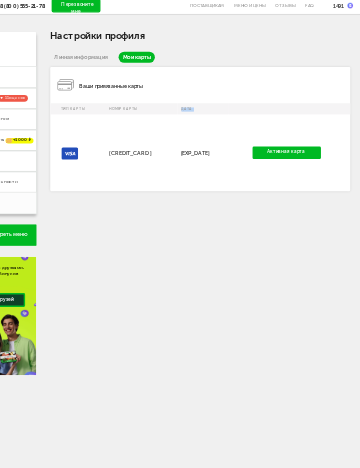 click on "**** **** **** 7777" at bounding box center [175, 110] 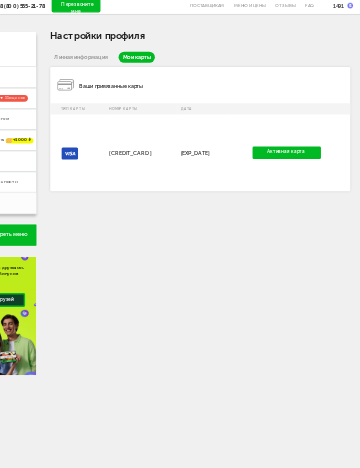 click on "Ваши привязанные карты" at bounding box center [217, 62] 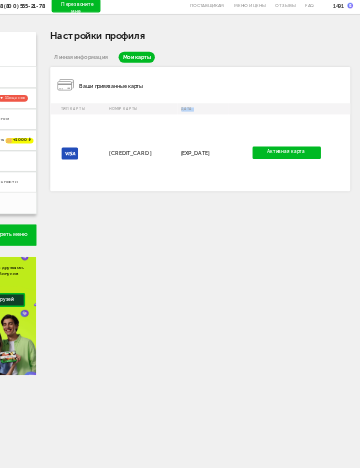 click on "FAQ" at bounding box center (294, 5) 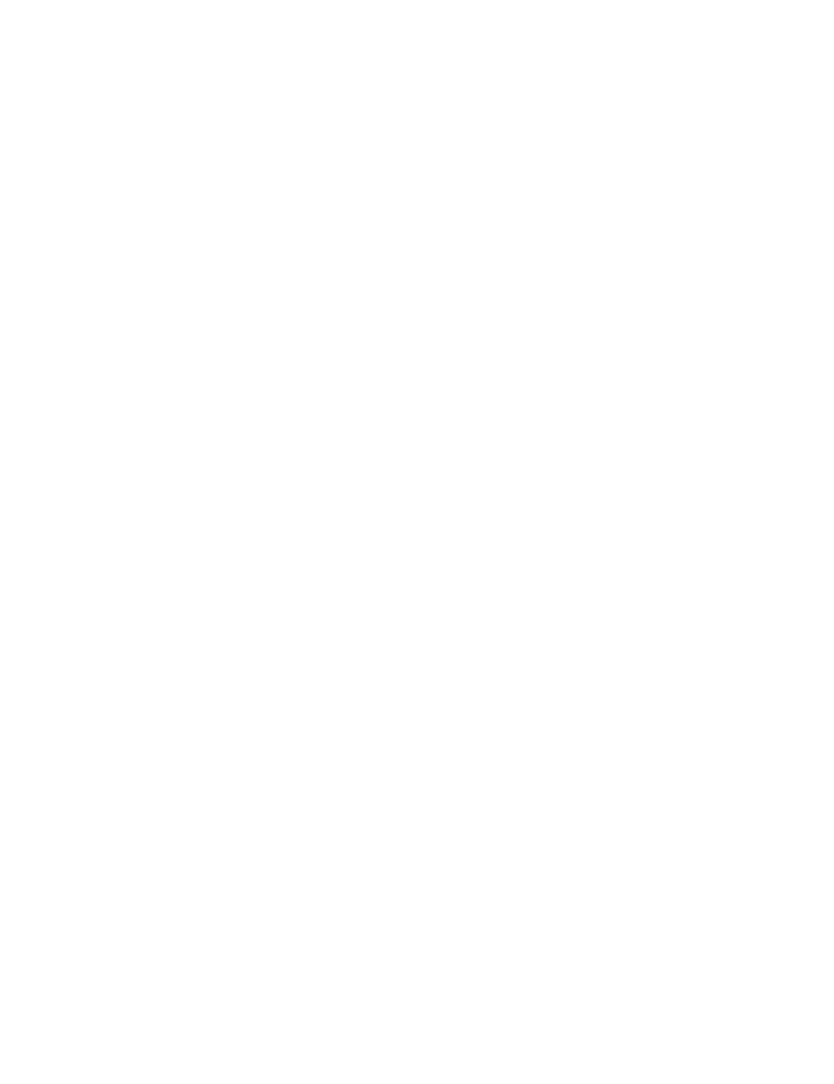 scroll, scrollTop: 0, scrollLeft: 0, axis: both 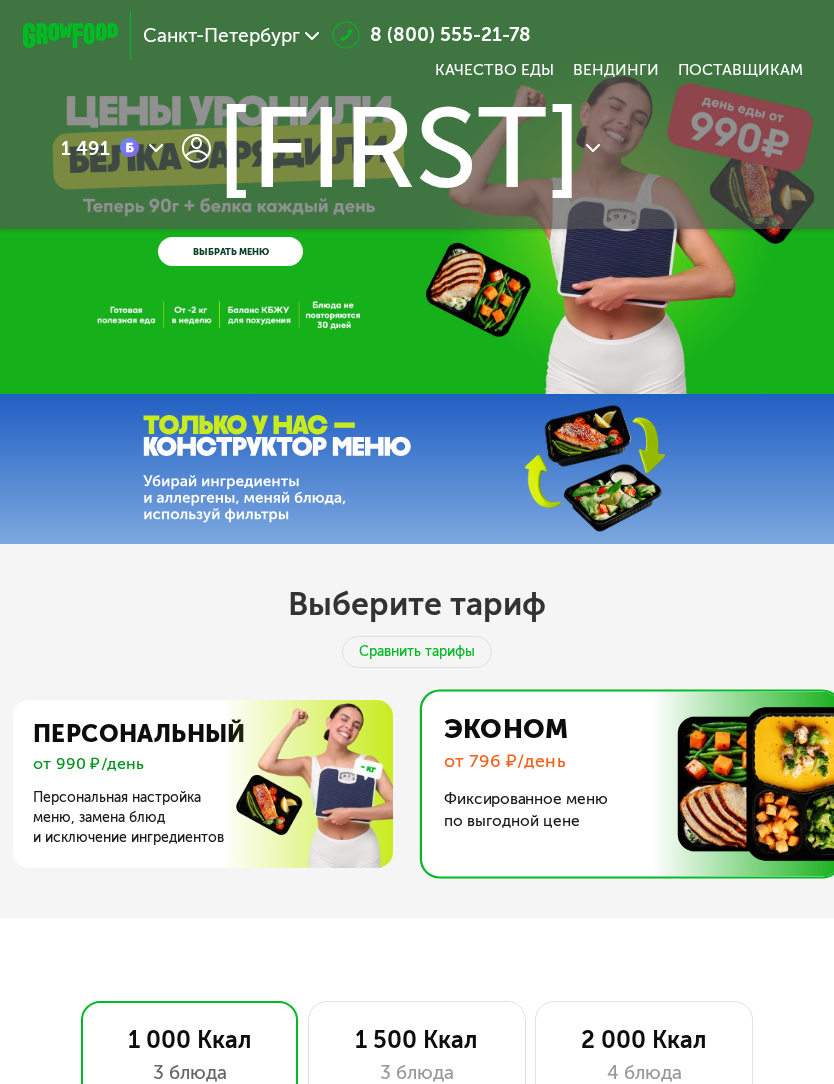 click 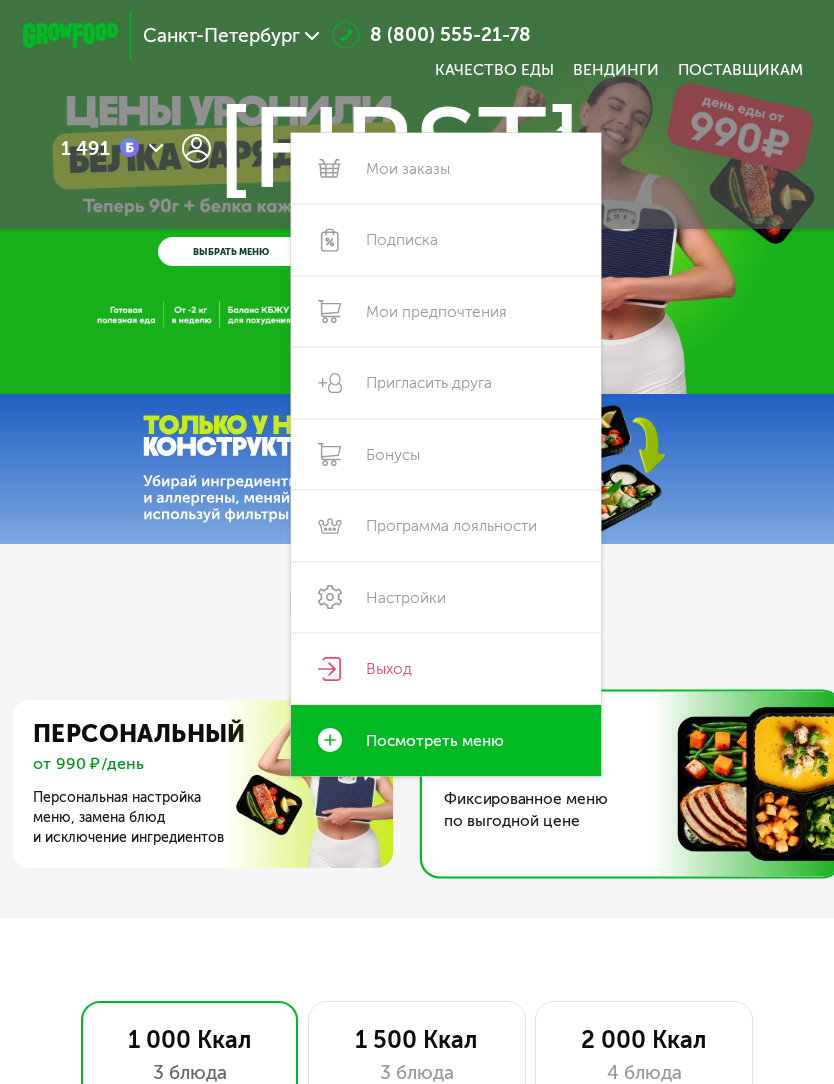 click on "Настройки" at bounding box center (446, 597) 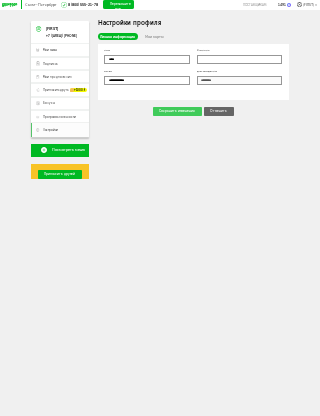 scroll, scrollTop: 0, scrollLeft: 0, axis: both 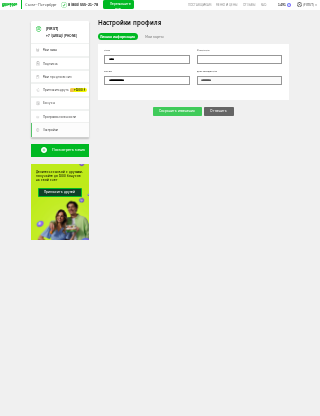 click on "Мои карты" at bounding box center [155, 36] 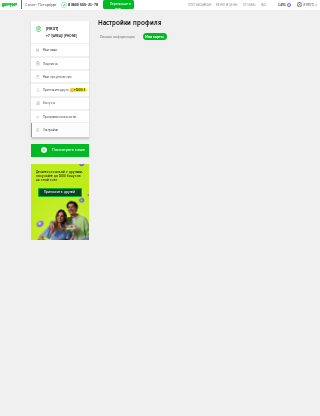 click on "Мои карты" at bounding box center (155, 36) 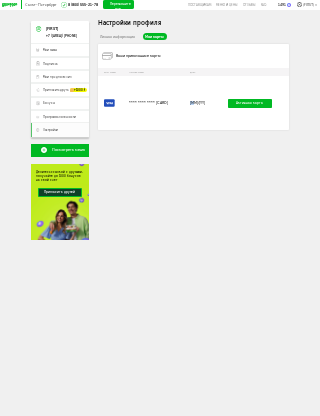 click on "**** **** **** 7777" at bounding box center (157, 103) 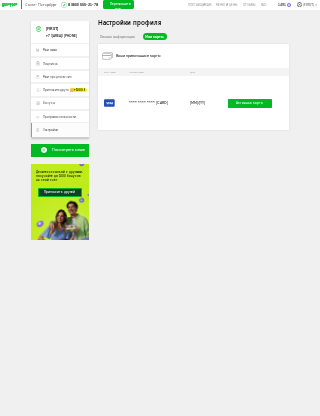 click on "**** **** **** 7777" at bounding box center [157, 103] 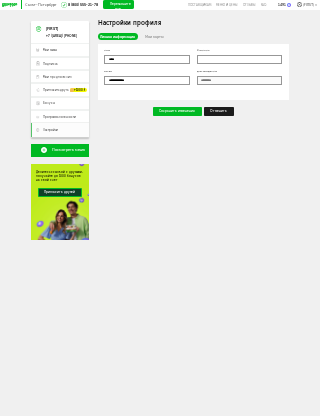 click on "Мои карты" at bounding box center (155, 36) 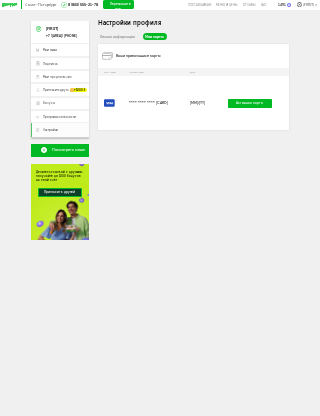 click on "[FIRST]" at bounding box center (308, 5) 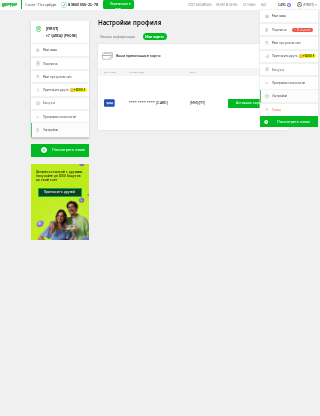 click on "Посмотреть меню" at bounding box center (293, 122) 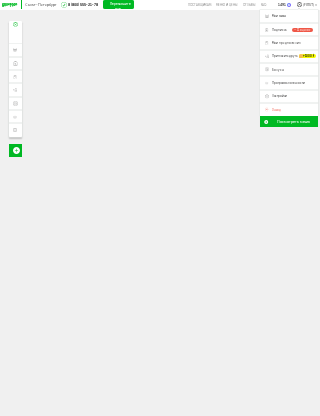 click on "Посмотреть меню" at bounding box center [293, 122] 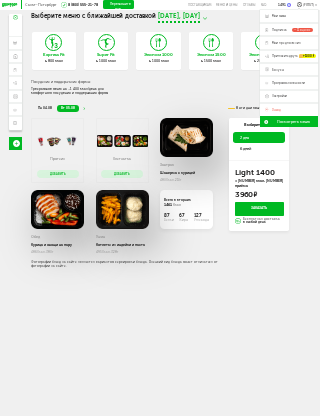 scroll, scrollTop: 0, scrollLeft: 0, axis: both 